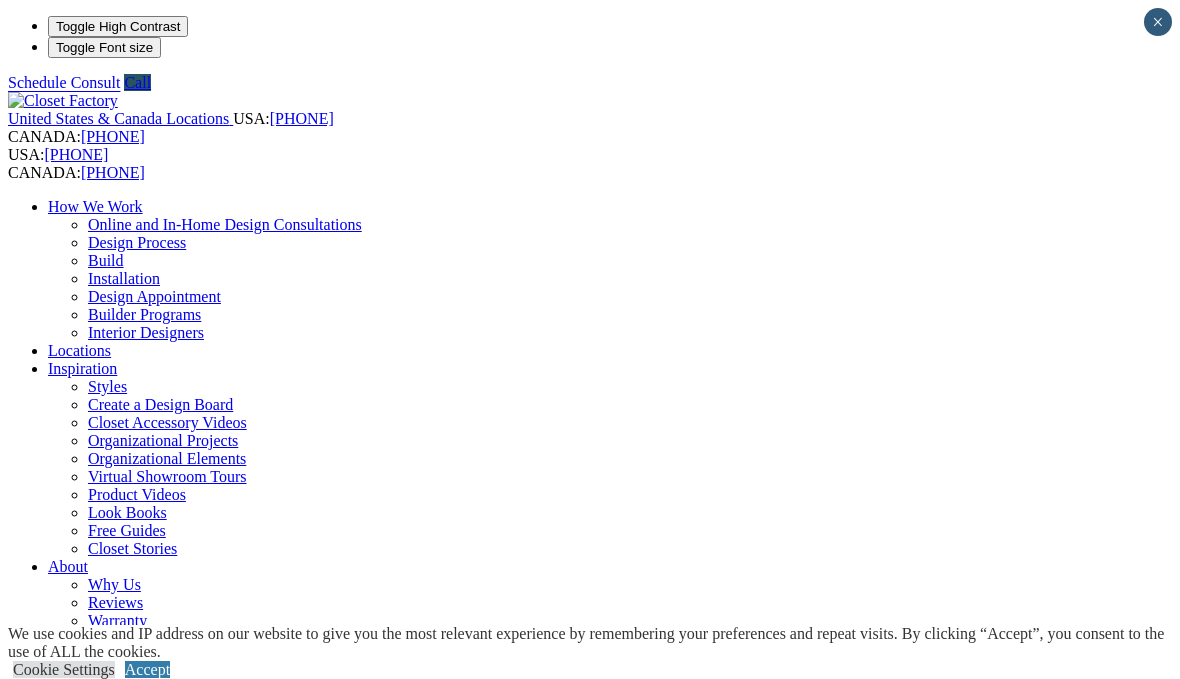 scroll, scrollTop: 0, scrollLeft: 0, axis: both 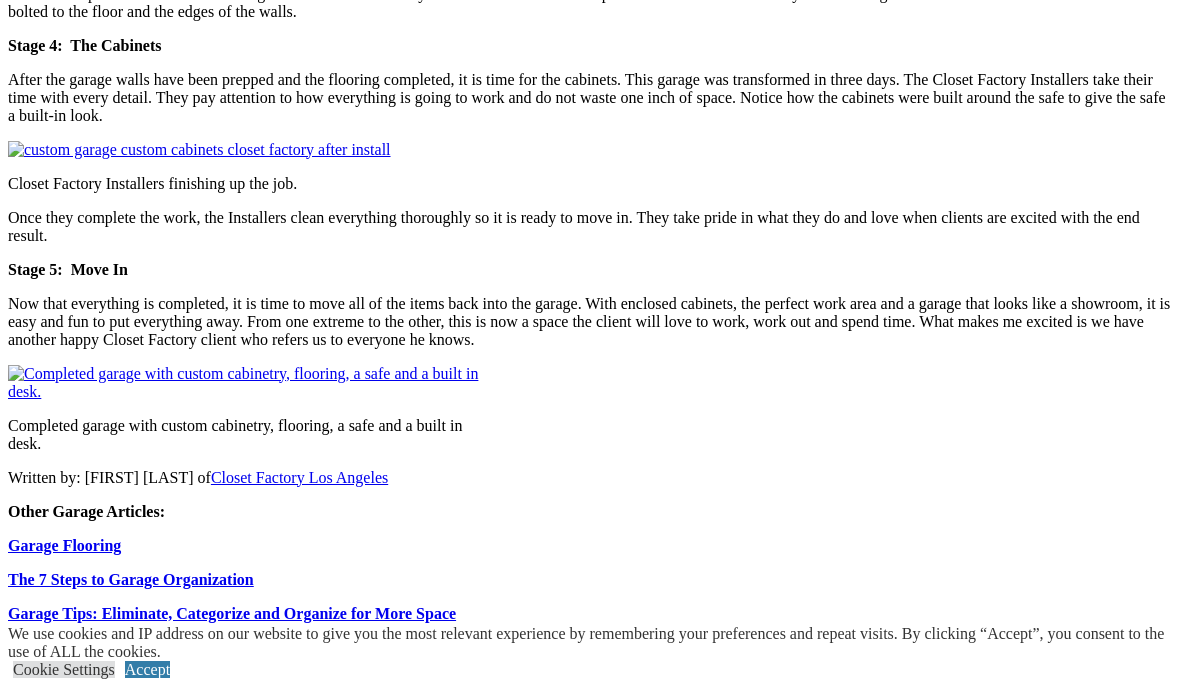 click at bounding box center [247, 383] 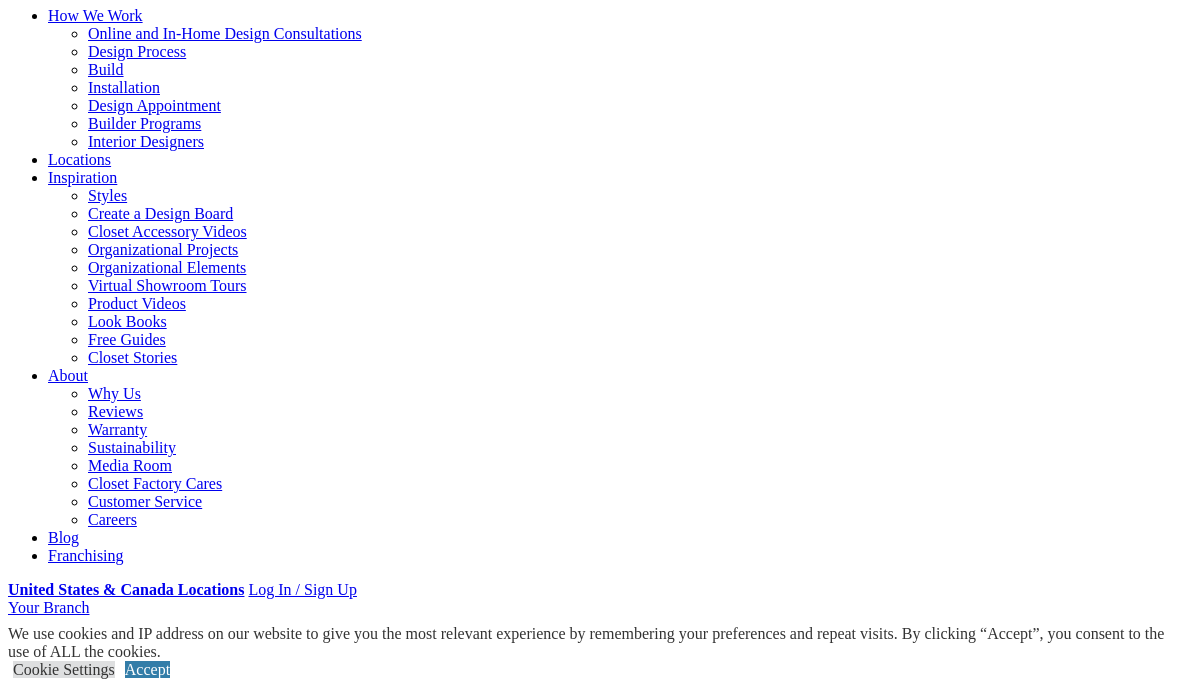 scroll, scrollTop: 181, scrollLeft: 0, axis: vertical 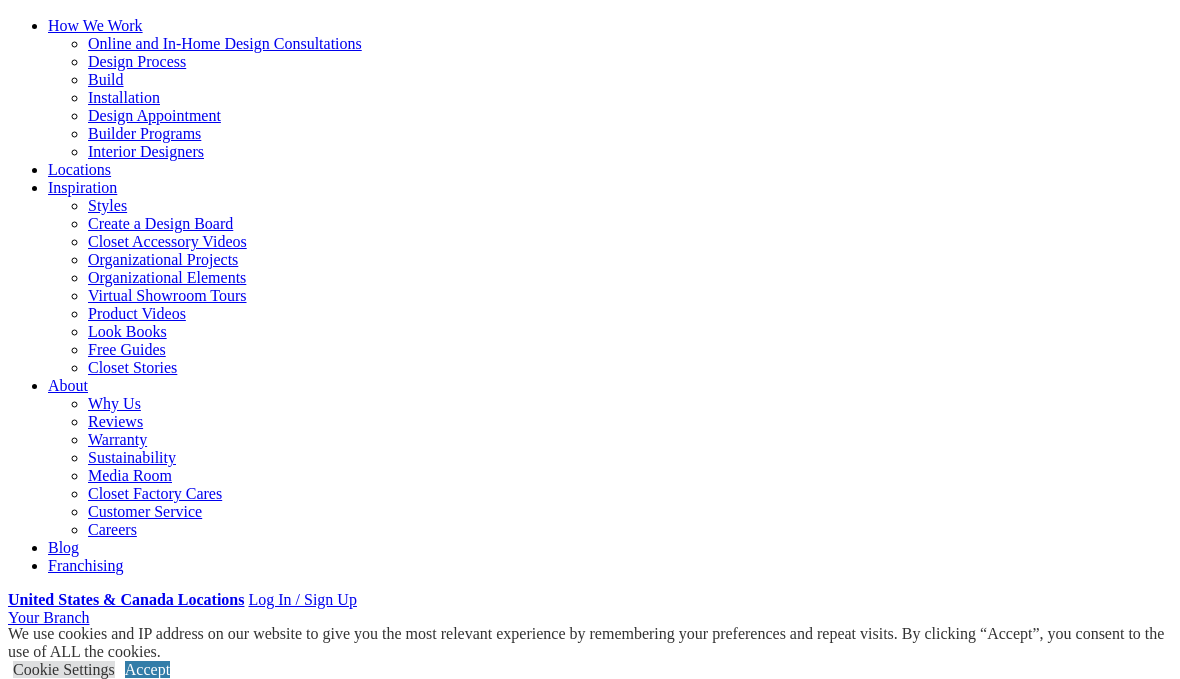 click on "First Name" at bounding box center [95, 1252] 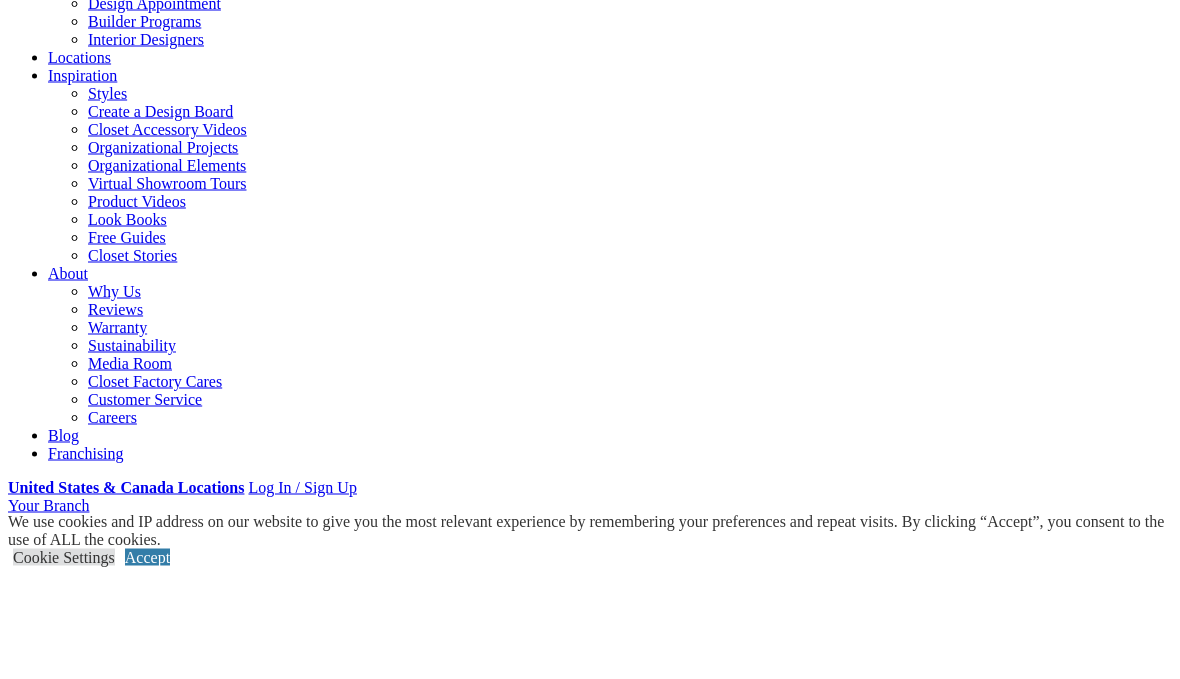 type on "*********" 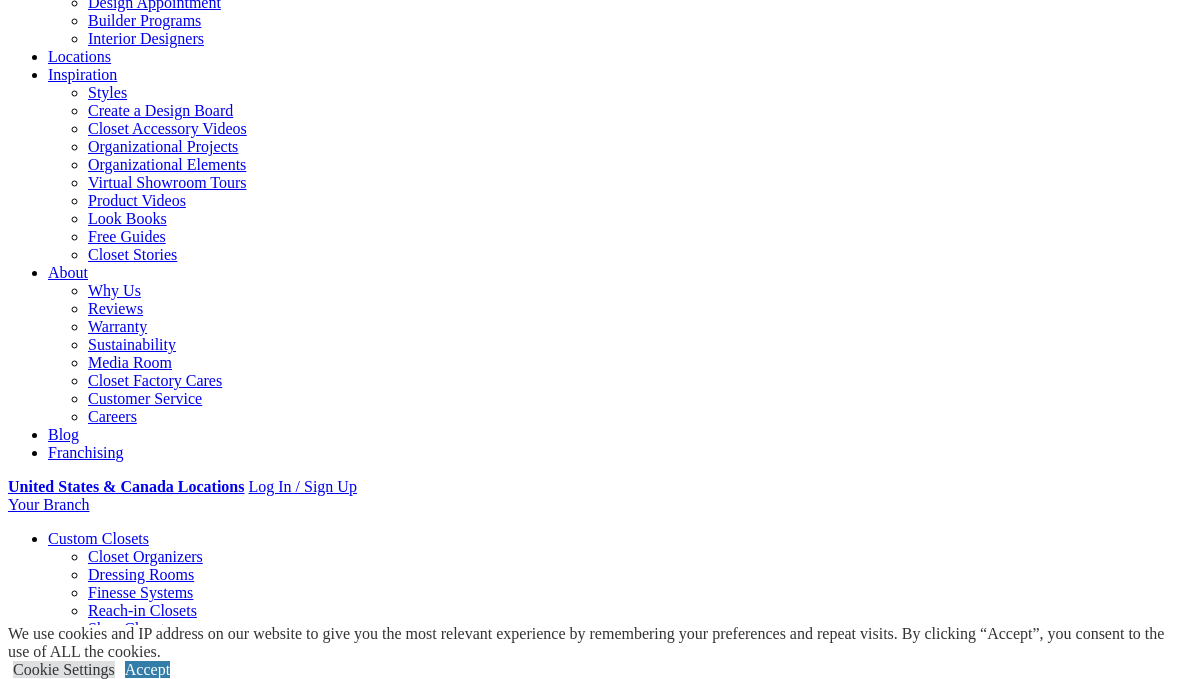 click on "City (Required)" at bounding box center [79, 1227] 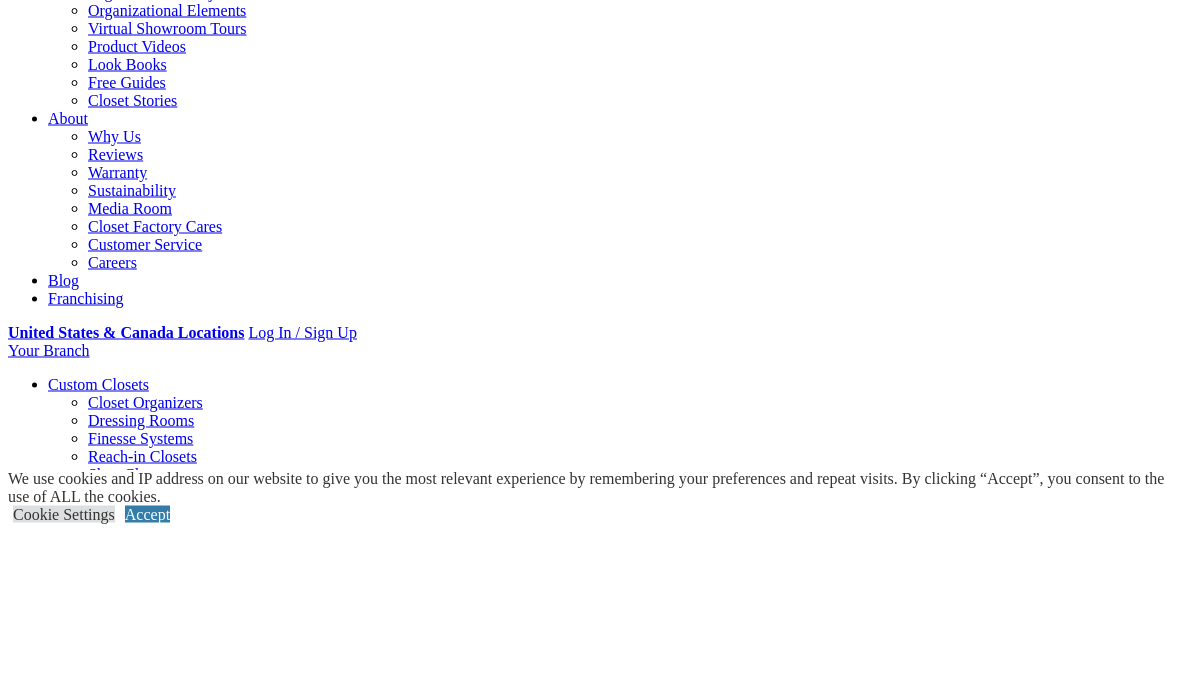 select 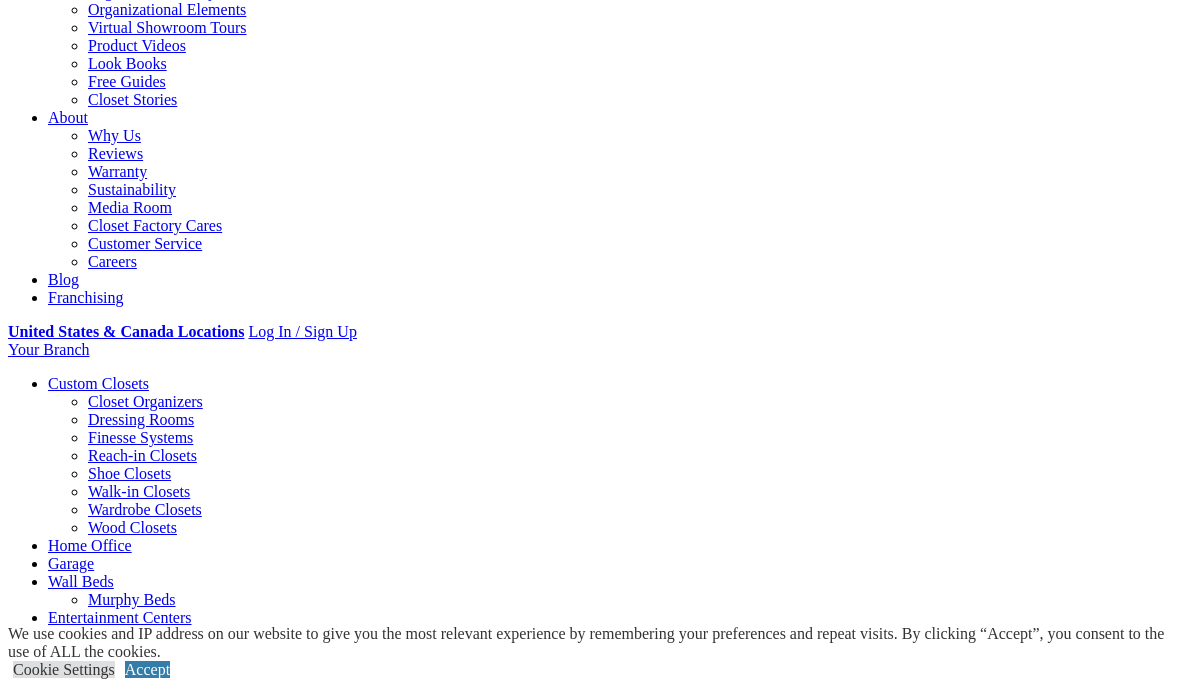 click on "Phone Number (Required)" at bounding box center (79, 1111) 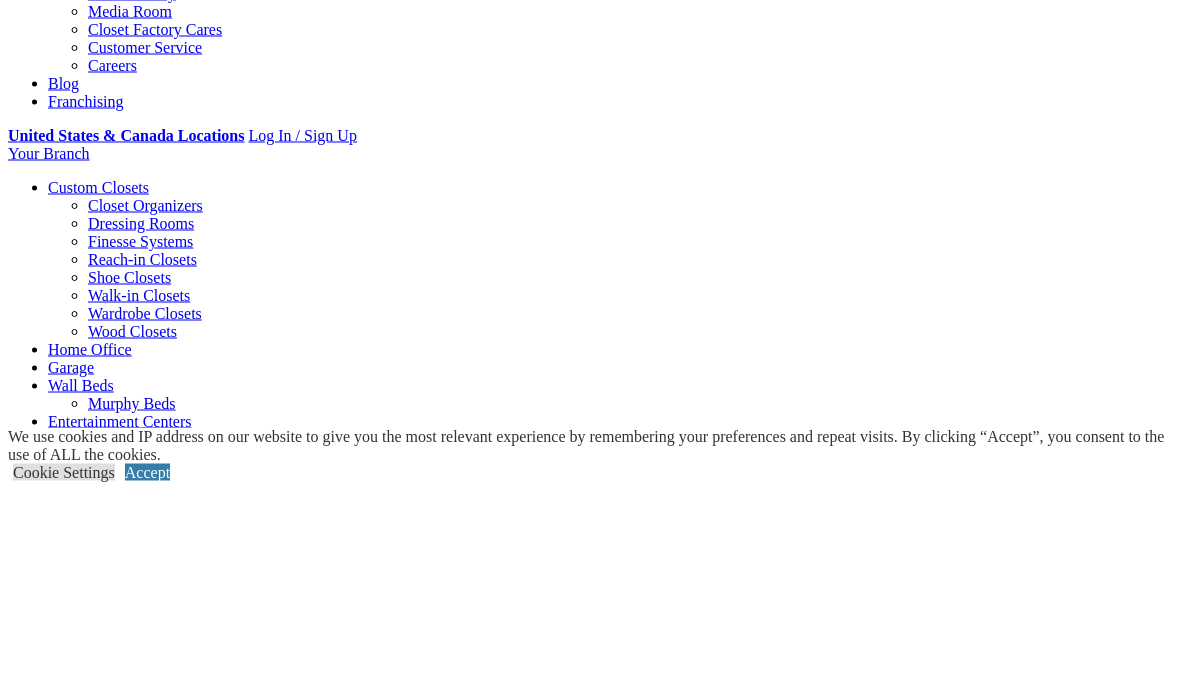 click on "******* *** ******" at bounding box center [36, 1035] 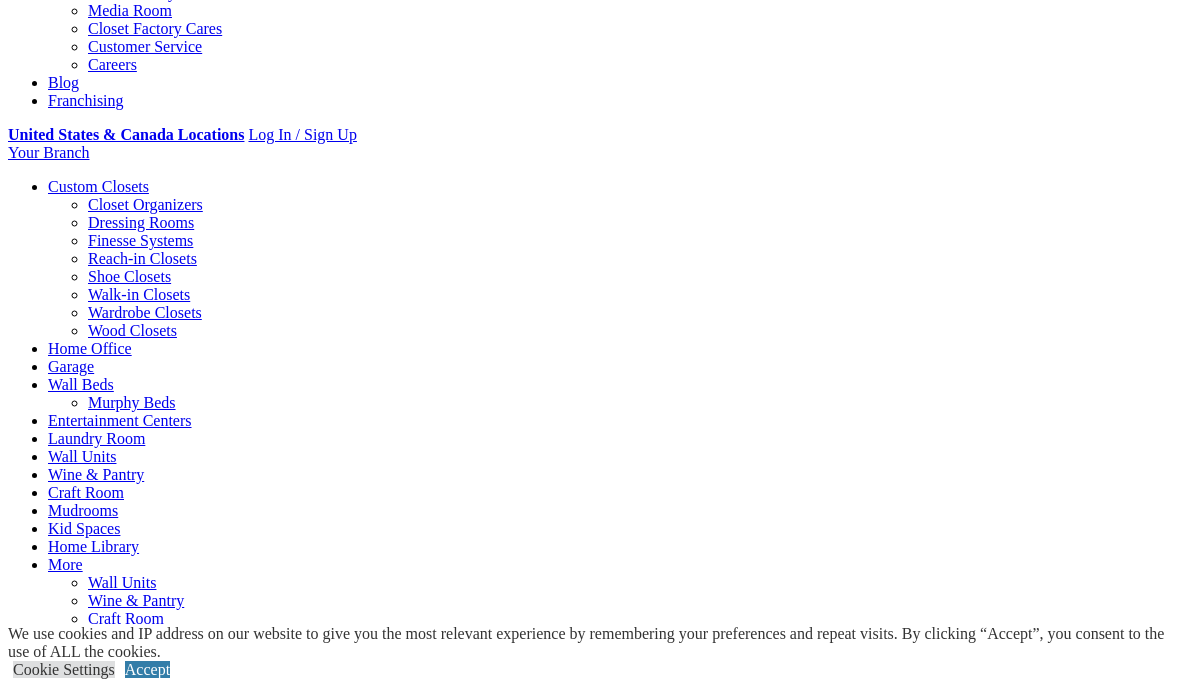 select on "***" 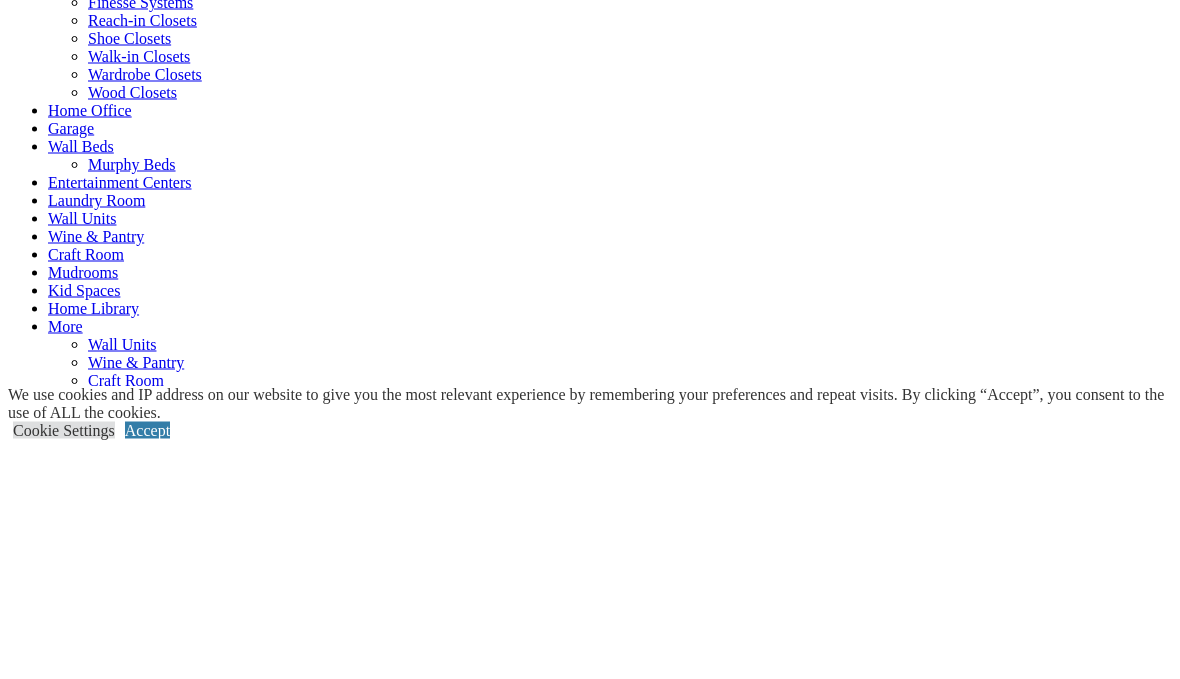 scroll, scrollTop: 885, scrollLeft: 0, axis: vertical 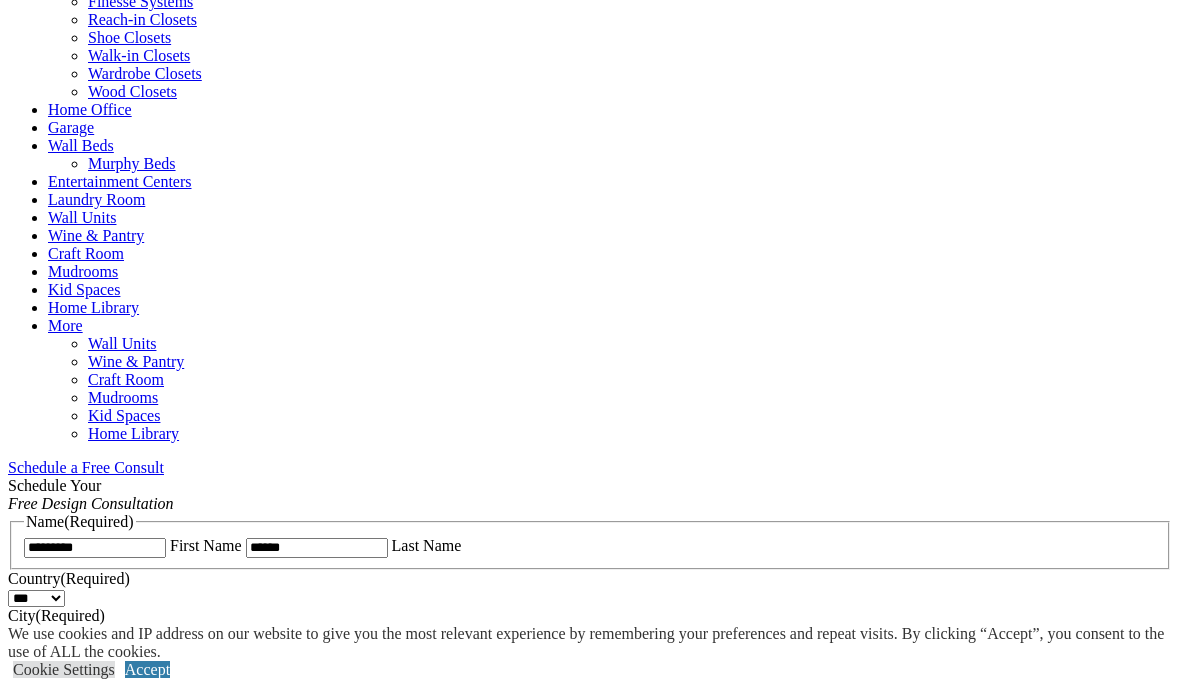 click on "Phone Number (Required)" at bounding box center (79, 751) 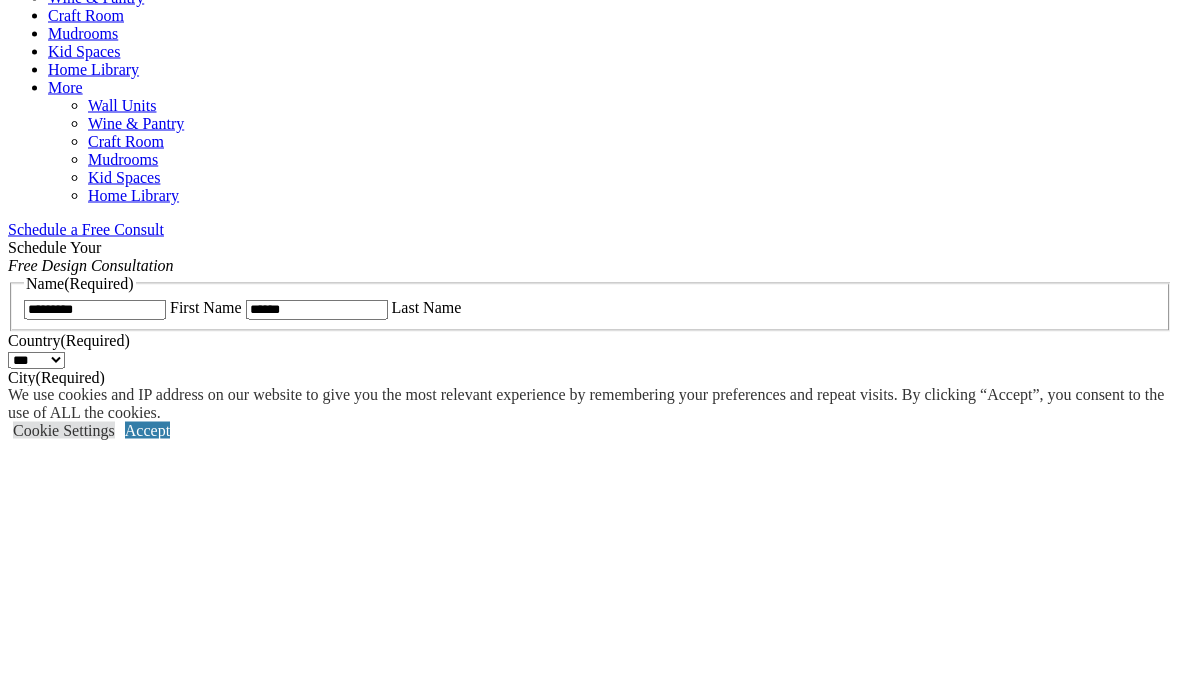 type on "**********" 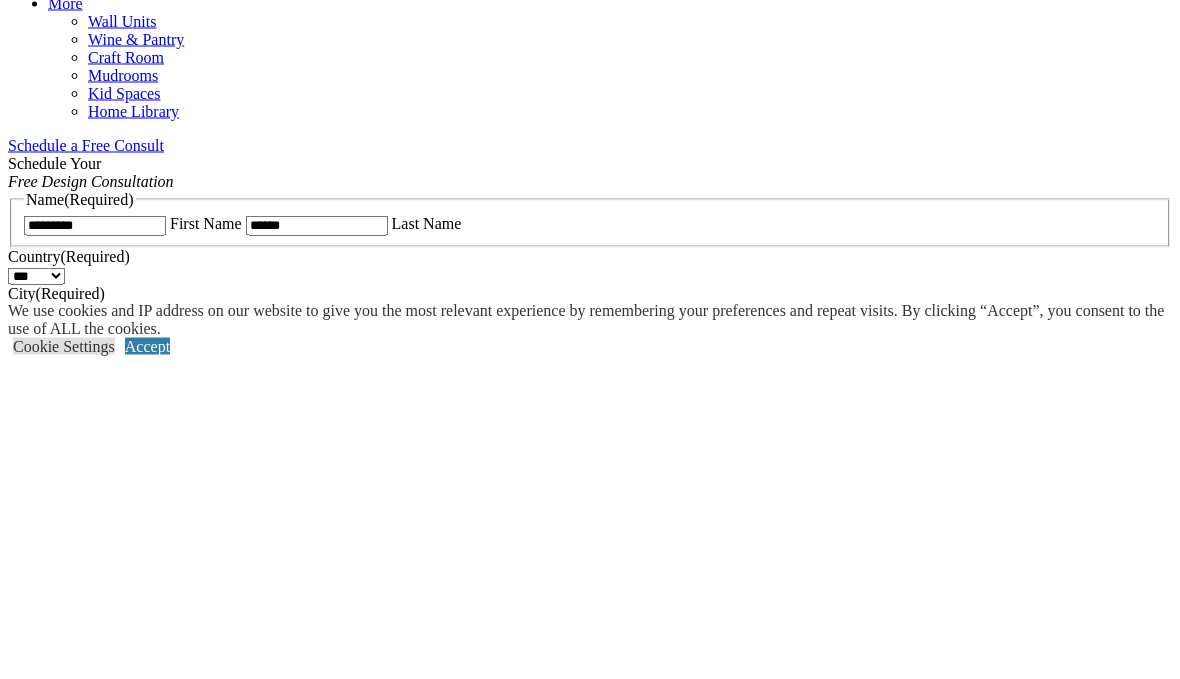scroll, scrollTop: 1208, scrollLeft: 0, axis: vertical 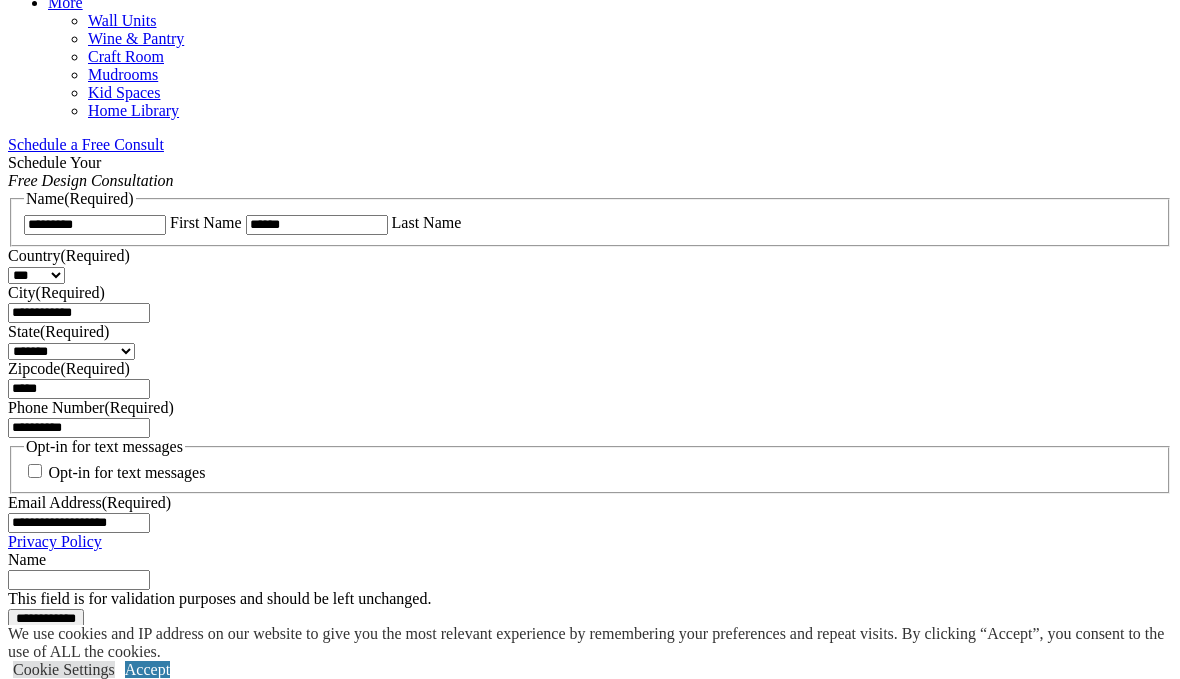 type on "**********" 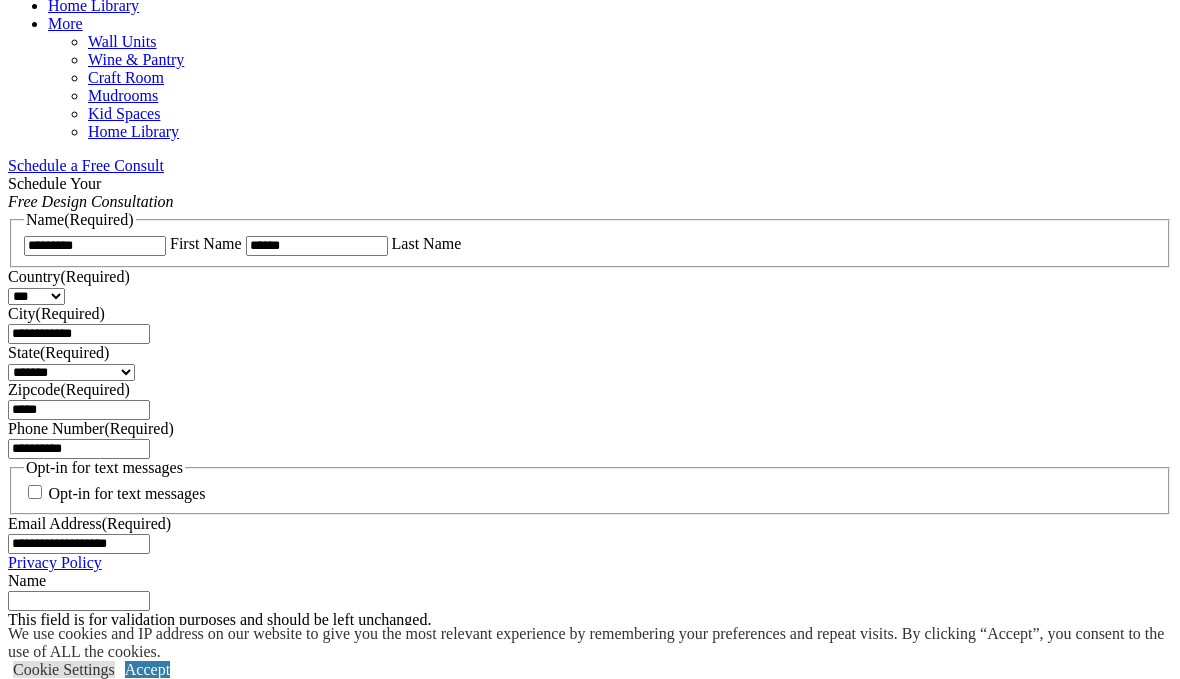 scroll, scrollTop: 1186, scrollLeft: 0, axis: vertical 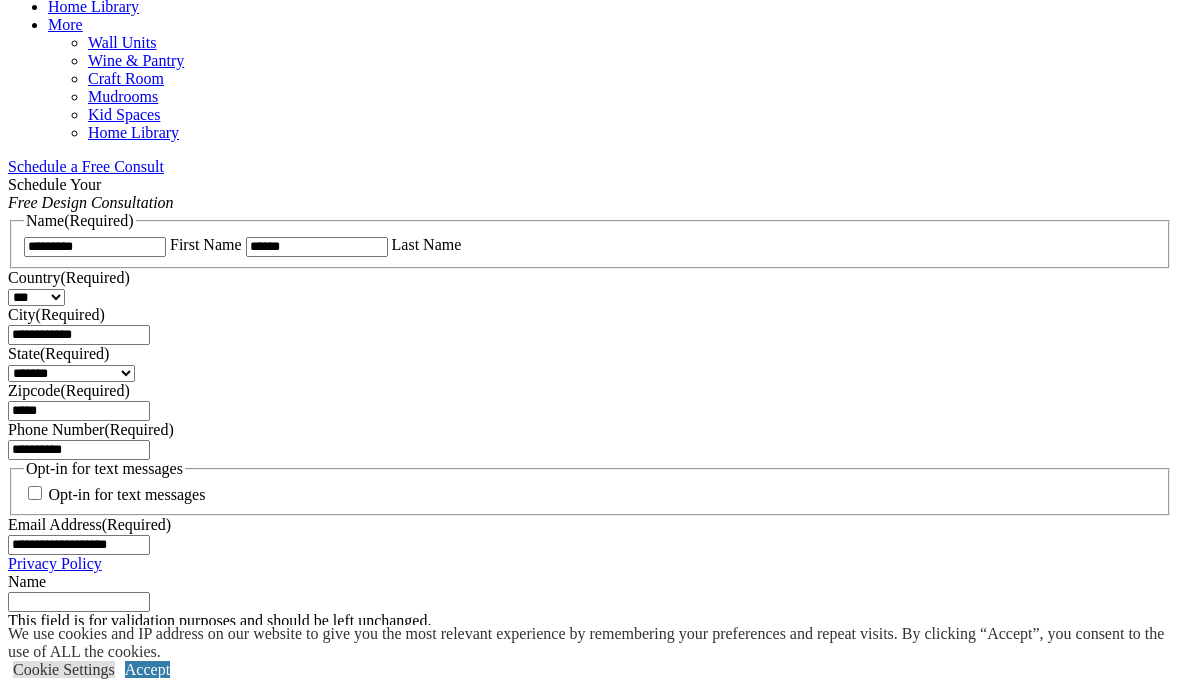click on "**********" at bounding box center [46, 641] 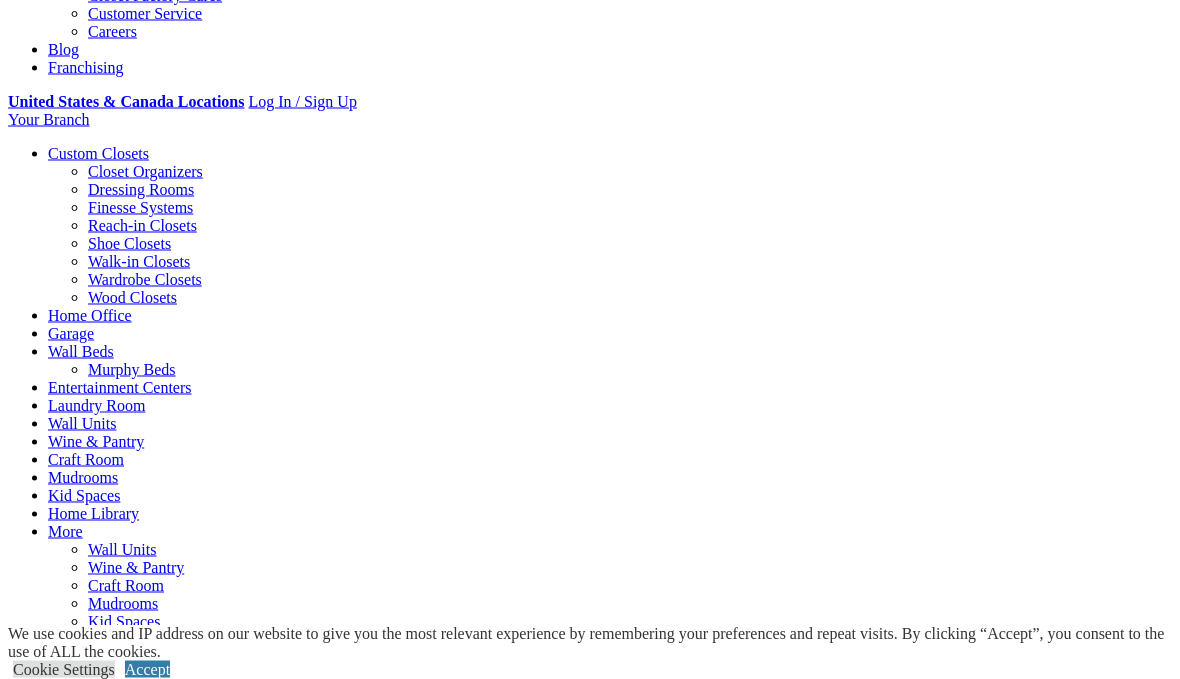 scroll, scrollTop: 680, scrollLeft: 0, axis: vertical 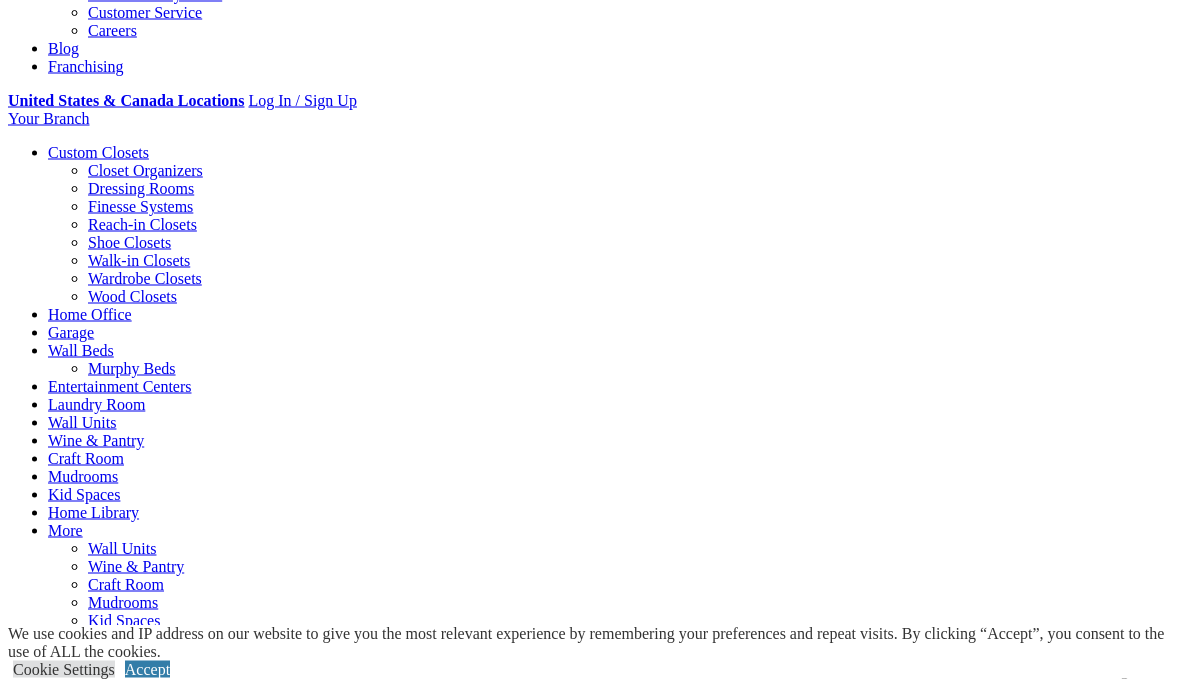 click on "CLOSE (X)" at bounding box center [46, 1165] 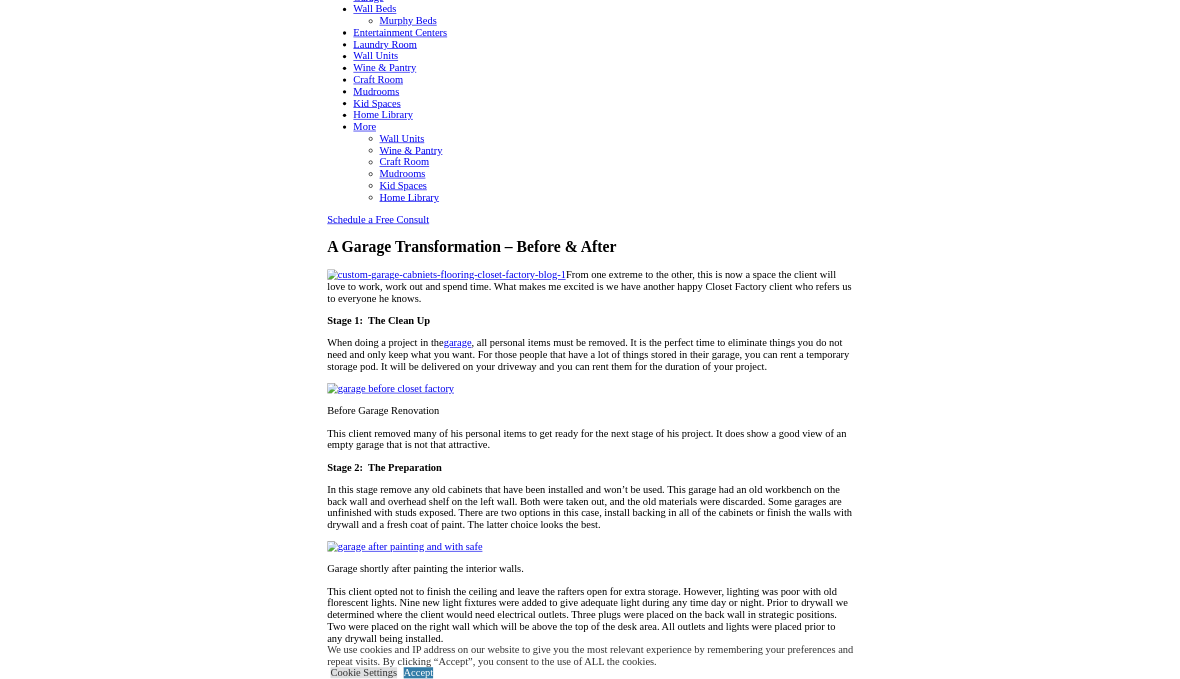 scroll, scrollTop: 1173, scrollLeft: 0, axis: vertical 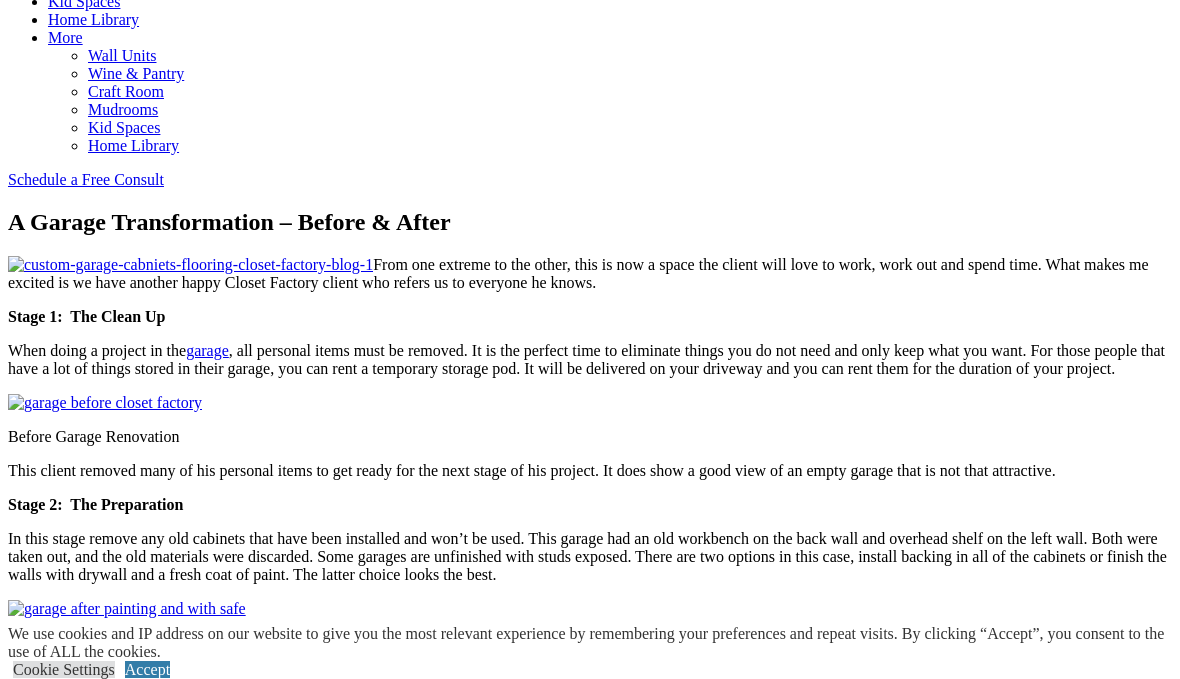 click on "We use cookies and IP address on our website to give you the most relevant experience by remembering your preferences and repeat visits. By clicking “Accept”, you consent to the use of ALL the cookies. Cookie Settings Accept" at bounding box center (594, 652) 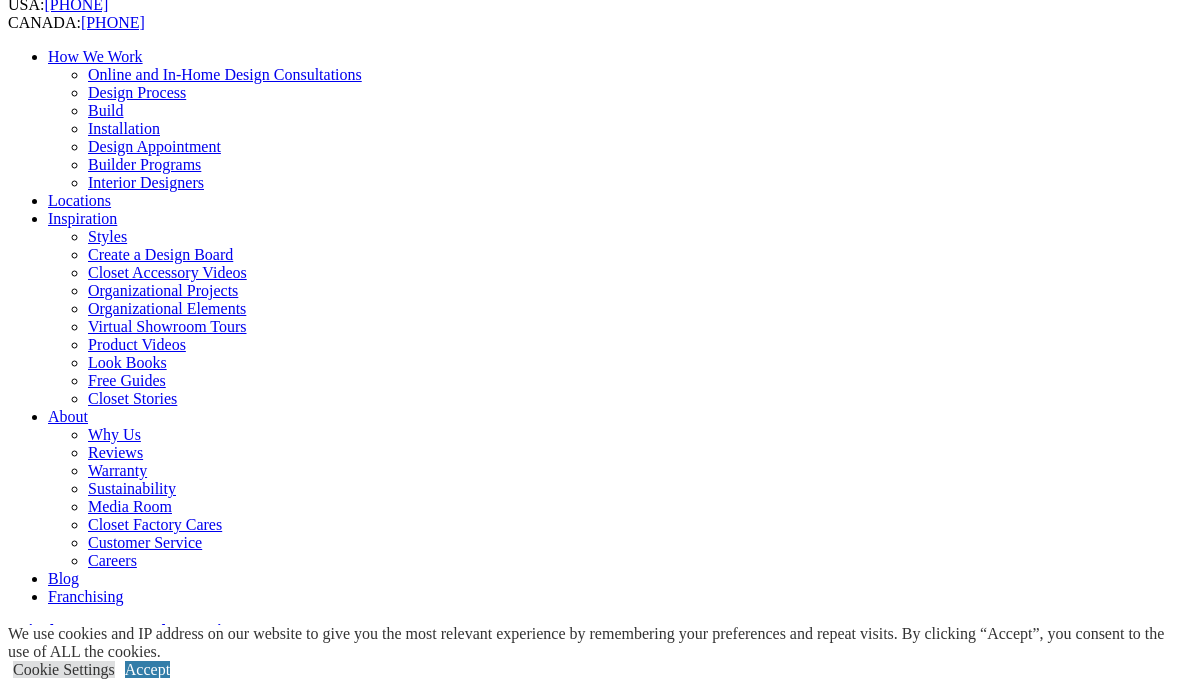 scroll, scrollTop: 0, scrollLeft: 0, axis: both 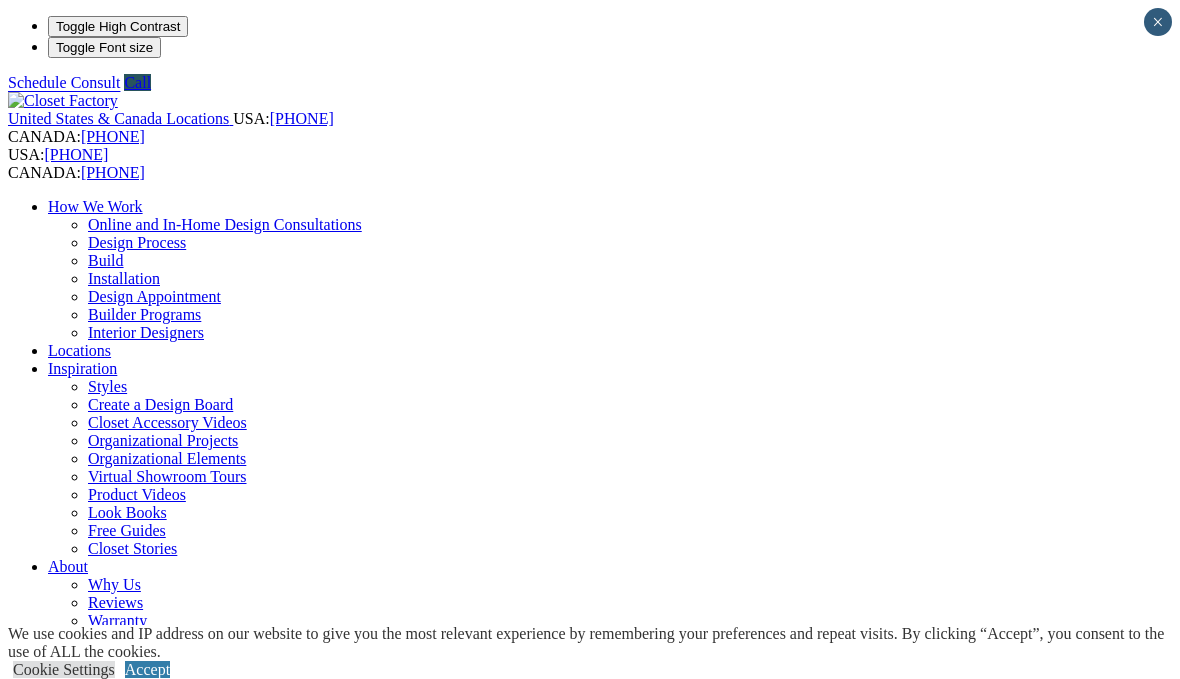 click on "**********" at bounding box center (590, 1093) 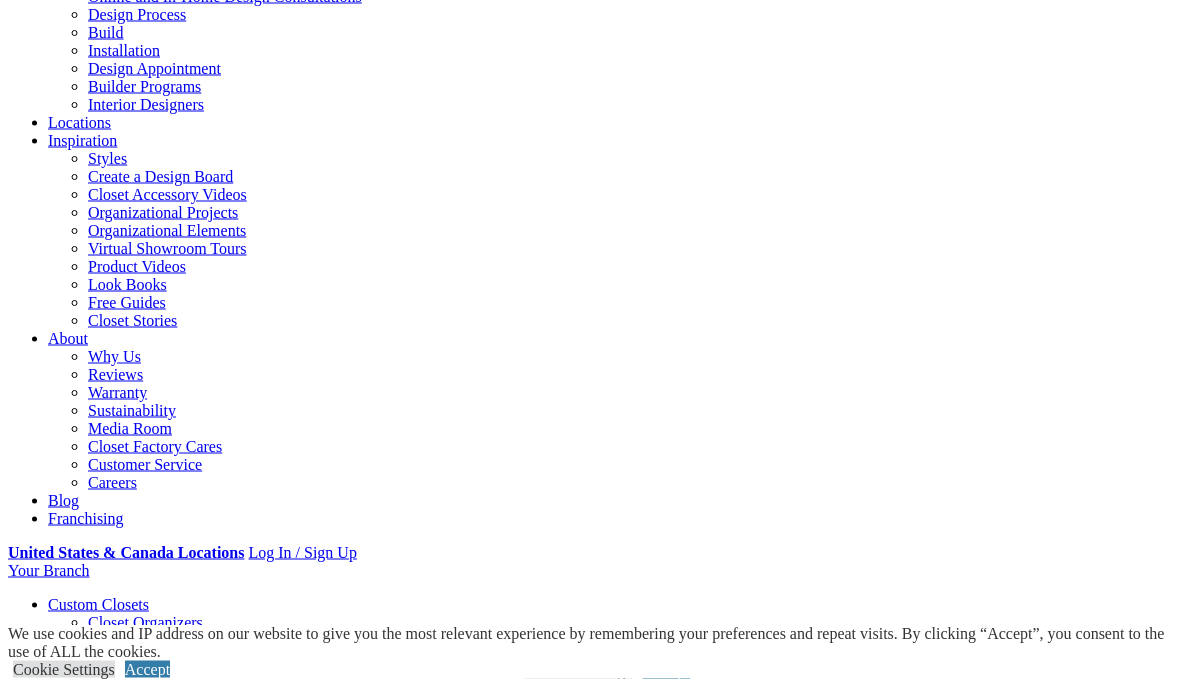 scroll, scrollTop: 229, scrollLeft: 0, axis: vertical 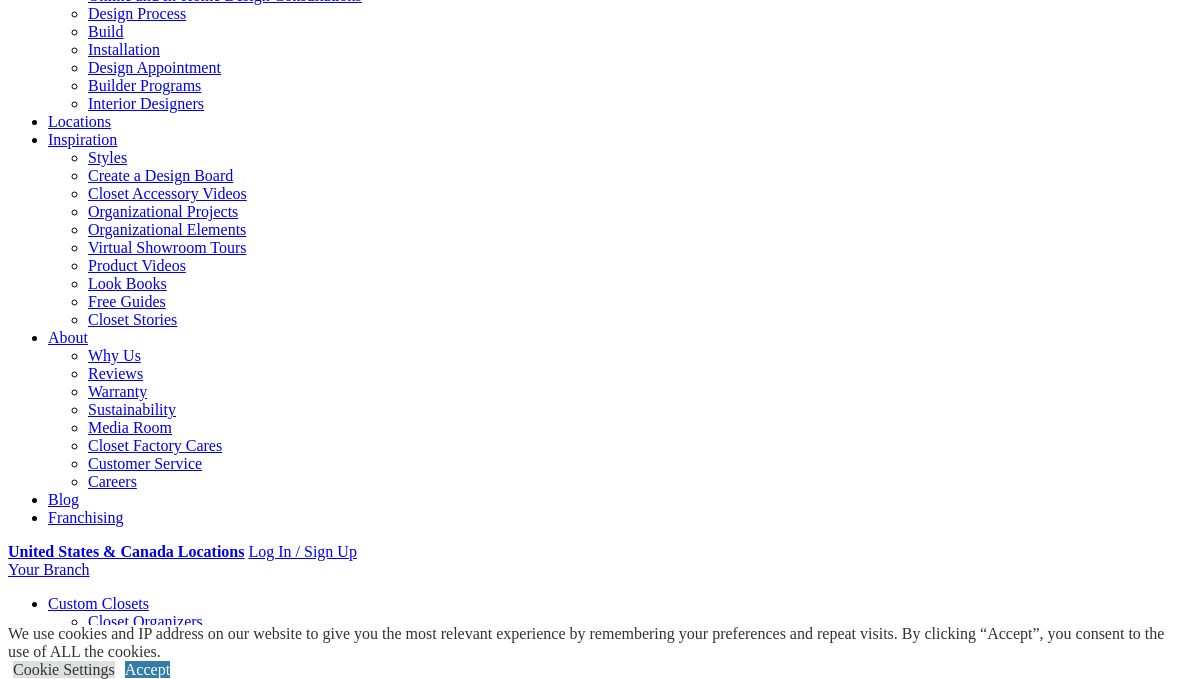 click on "Garage" at bounding box center (71, 783) 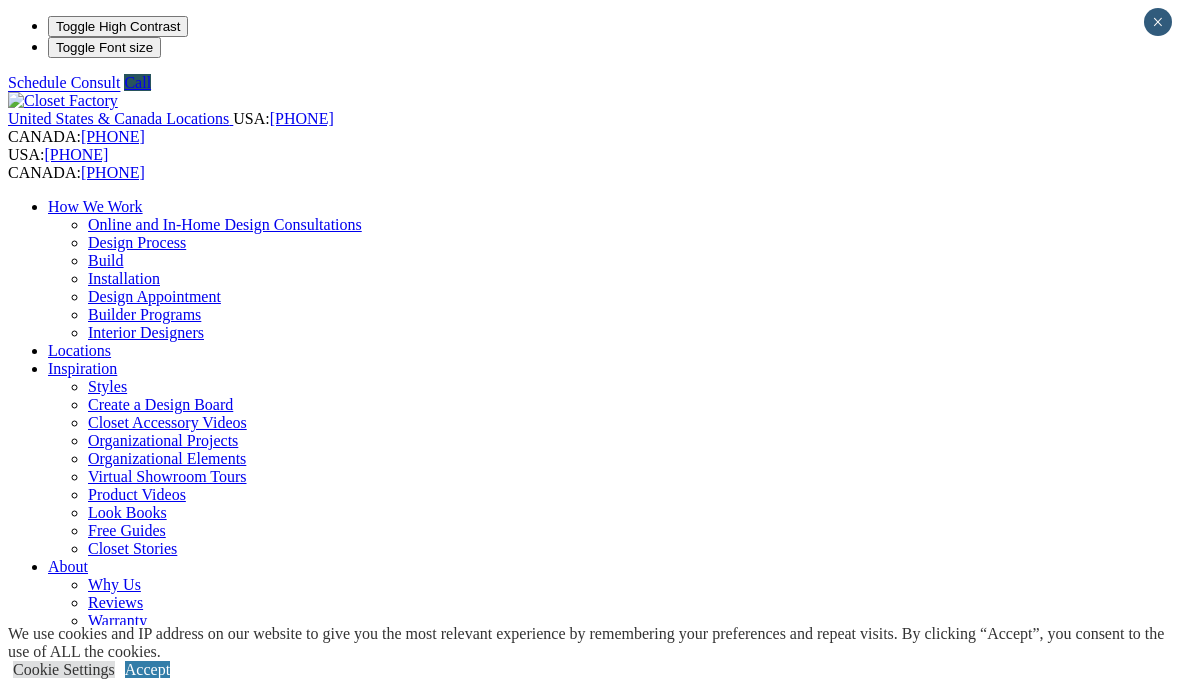 scroll, scrollTop: 0, scrollLeft: 0, axis: both 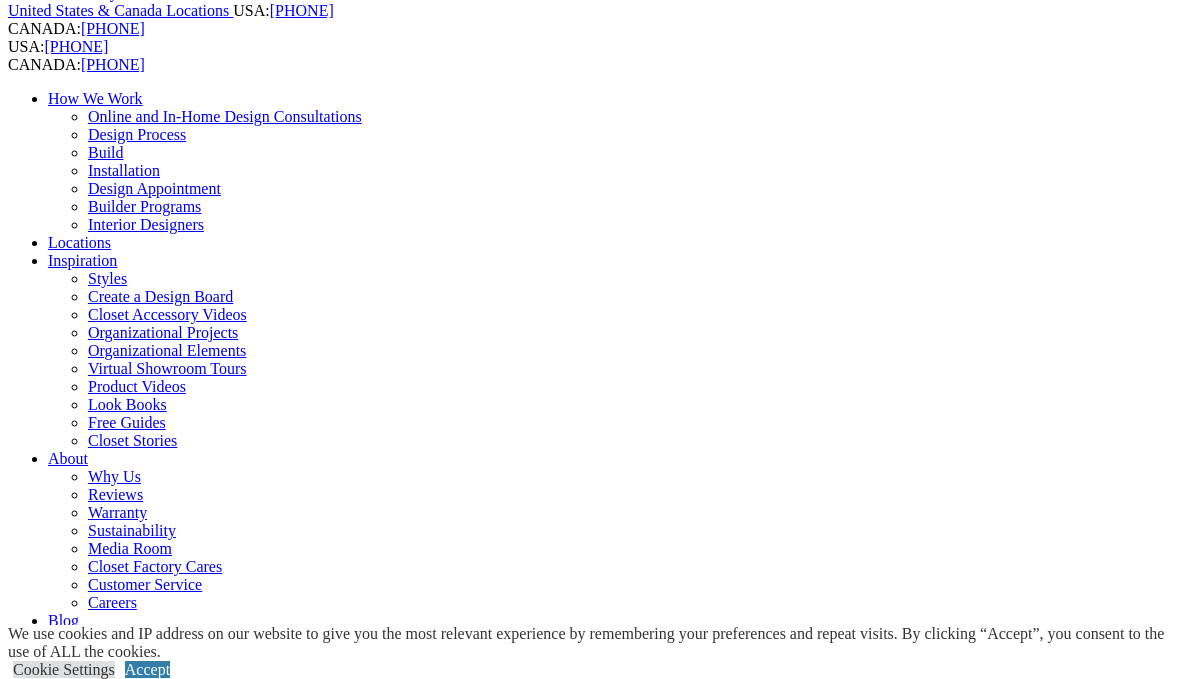 click on "CLOSE (X)" at bounding box center (46, 1737) 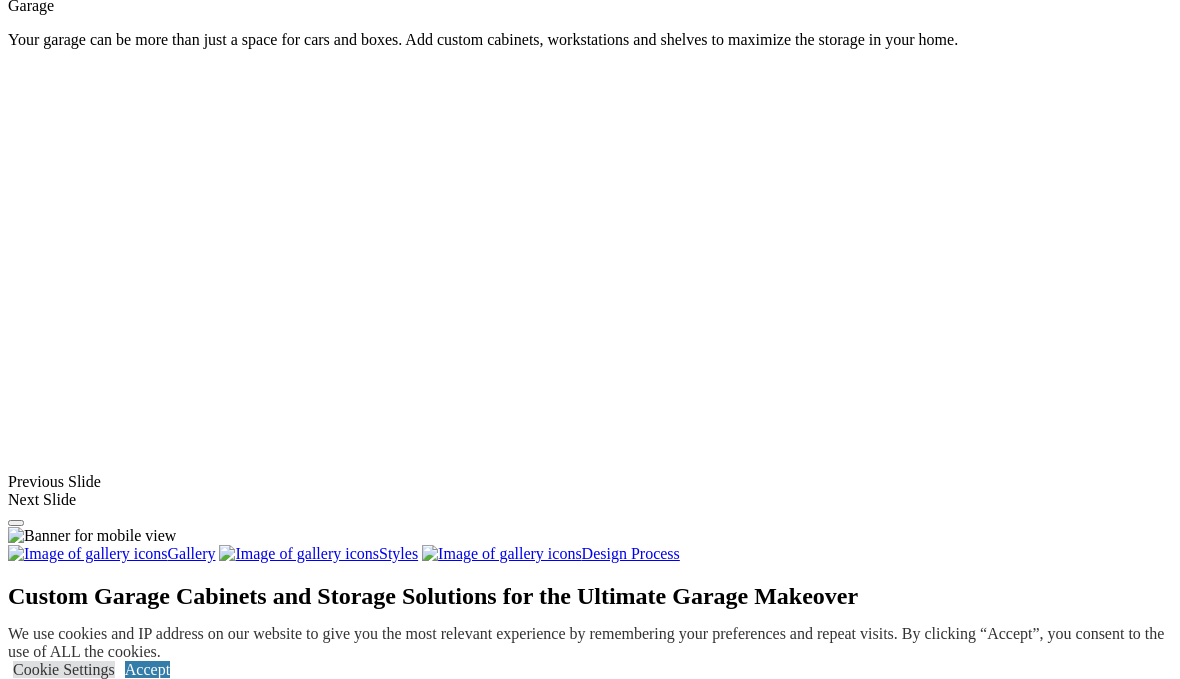 scroll, scrollTop: 1368, scrollLeft: 0, axis: vertical 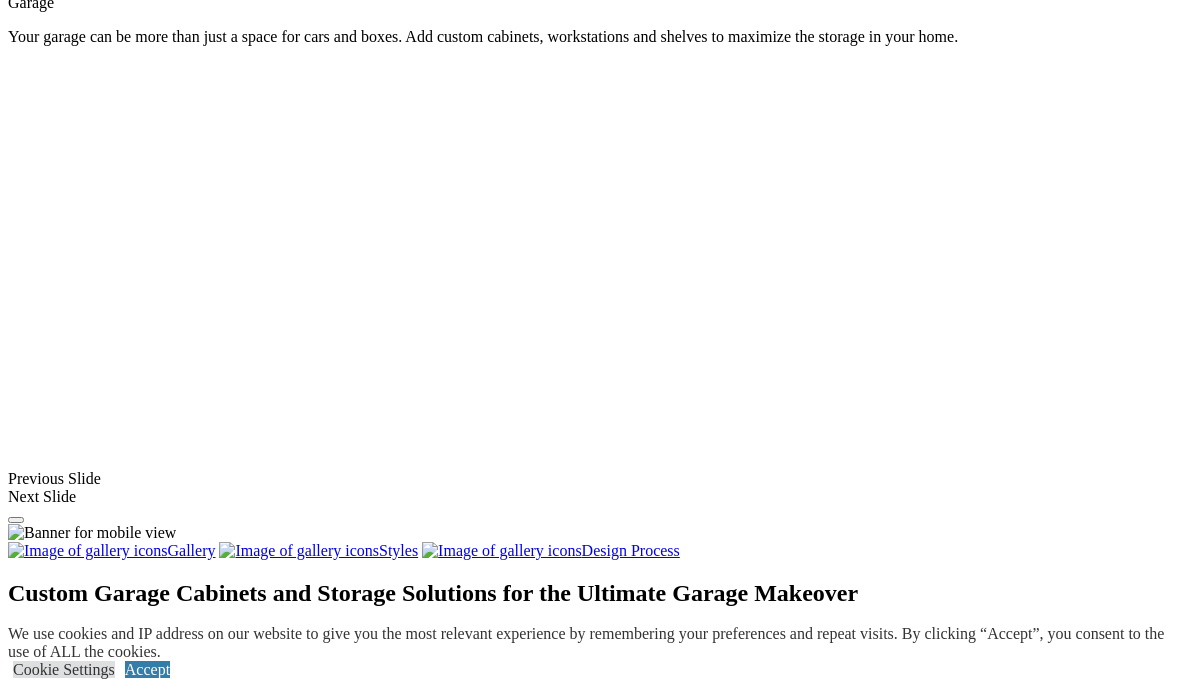 click at bounding box center (186, 1445) 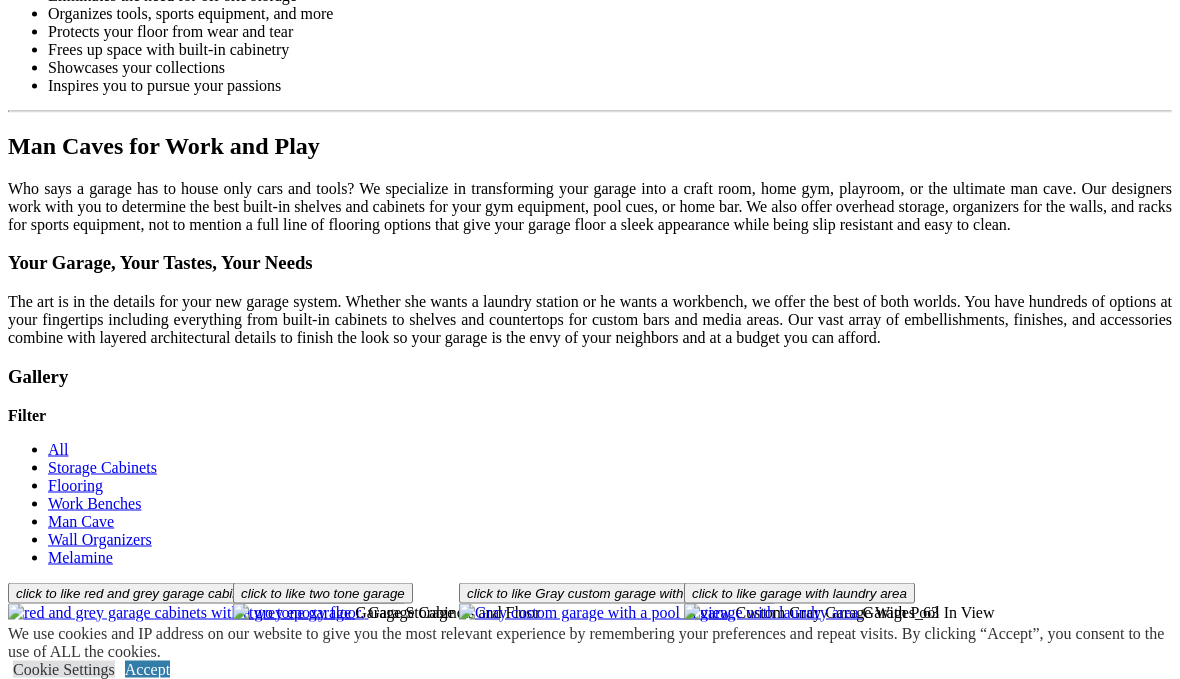 scroll, scrollTop: 2201, scrollLeft: 0, axis: vertical 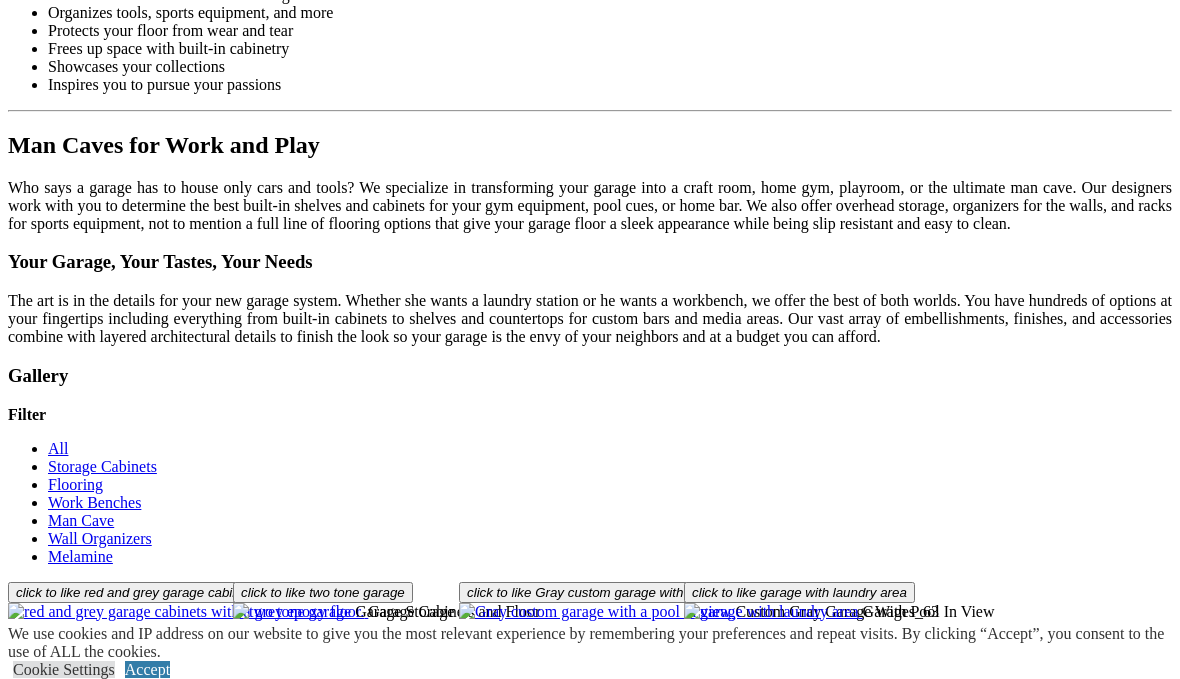 click on "Load More" at bounding box center (44, 1462) 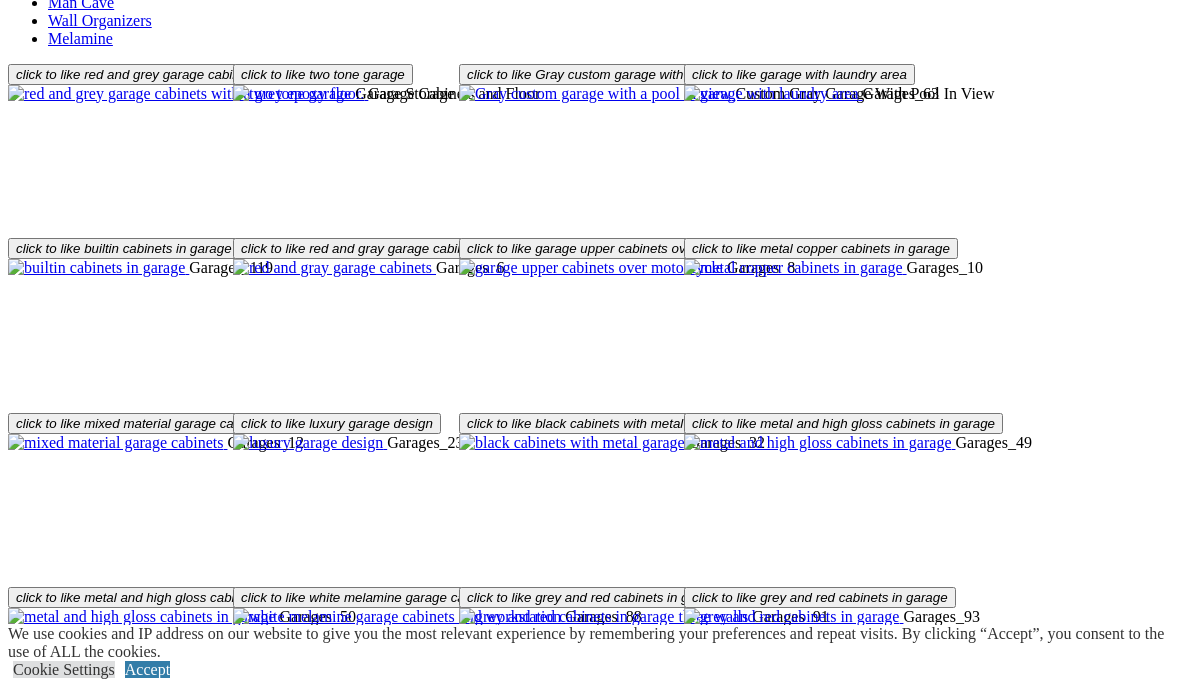 scroll, scrollTop: 2727, scrollLeft: 0, axis: vertical 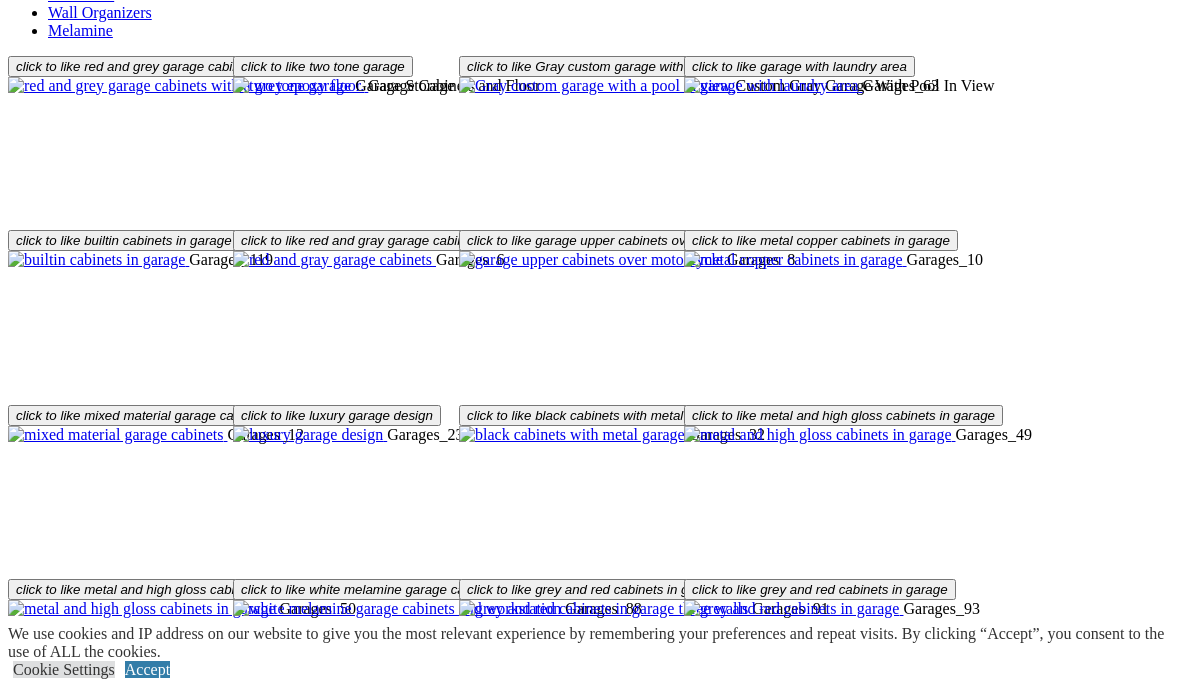 click on "Load More" at bounding box center (44, 1460) 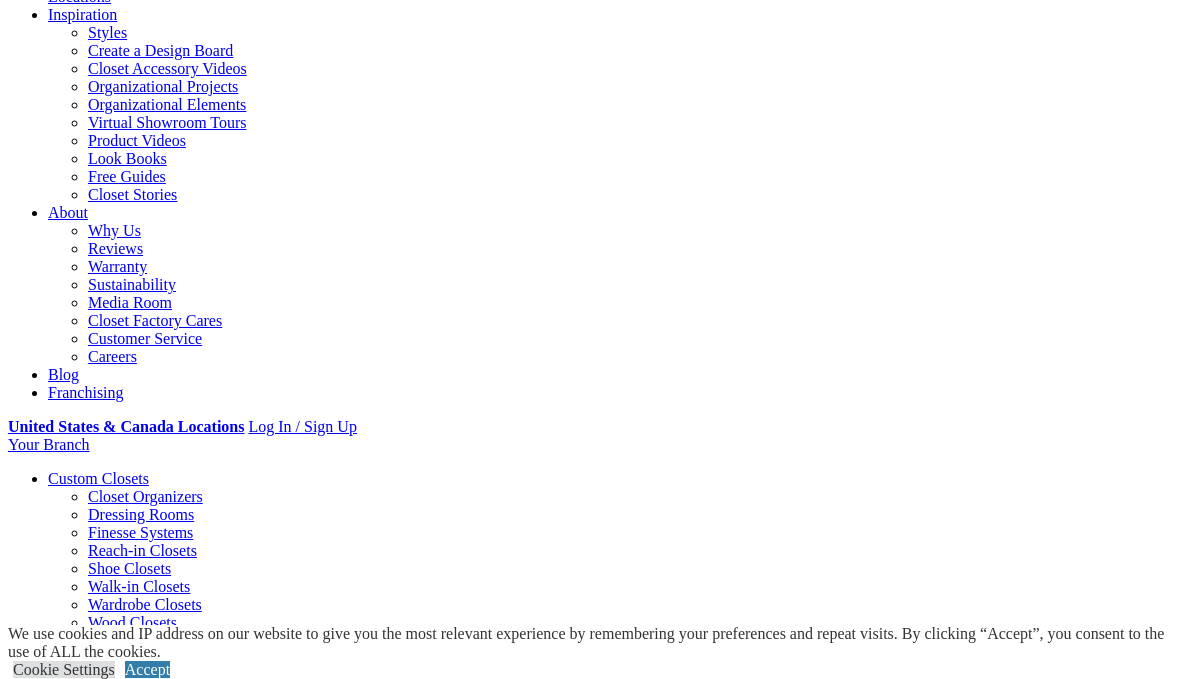 scroll, scrollTop: 353, scrollLeft: 0, axis: vertical 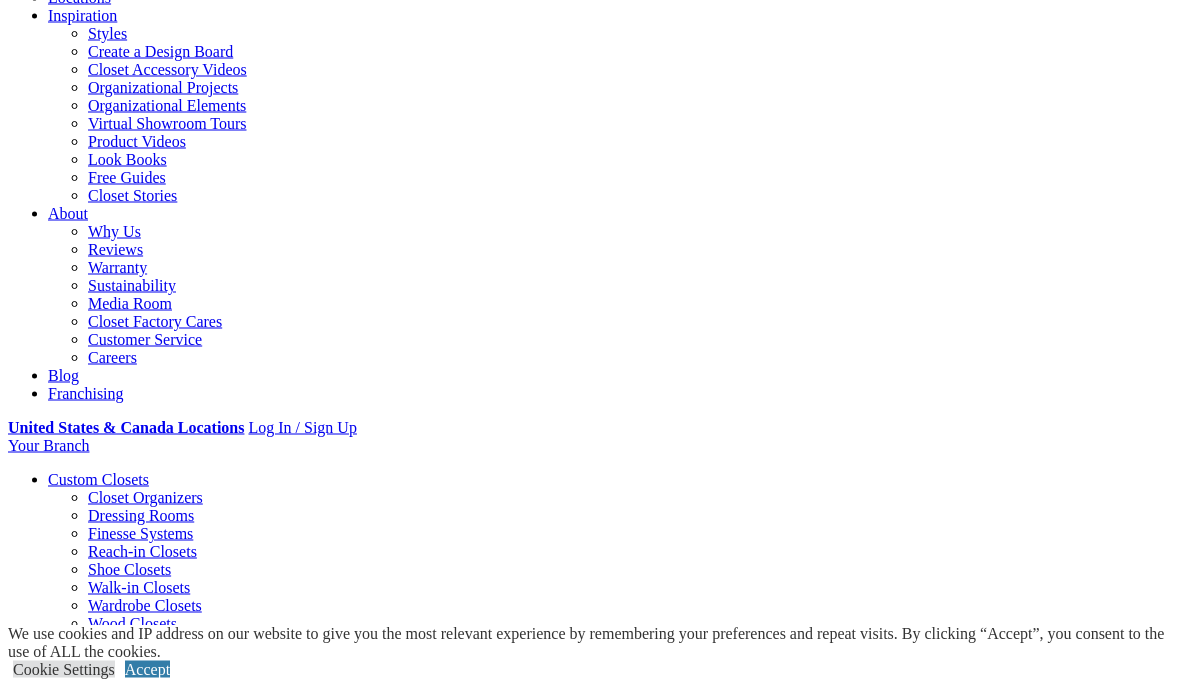 click on "Design Process" at bounding box center (551, 1565) 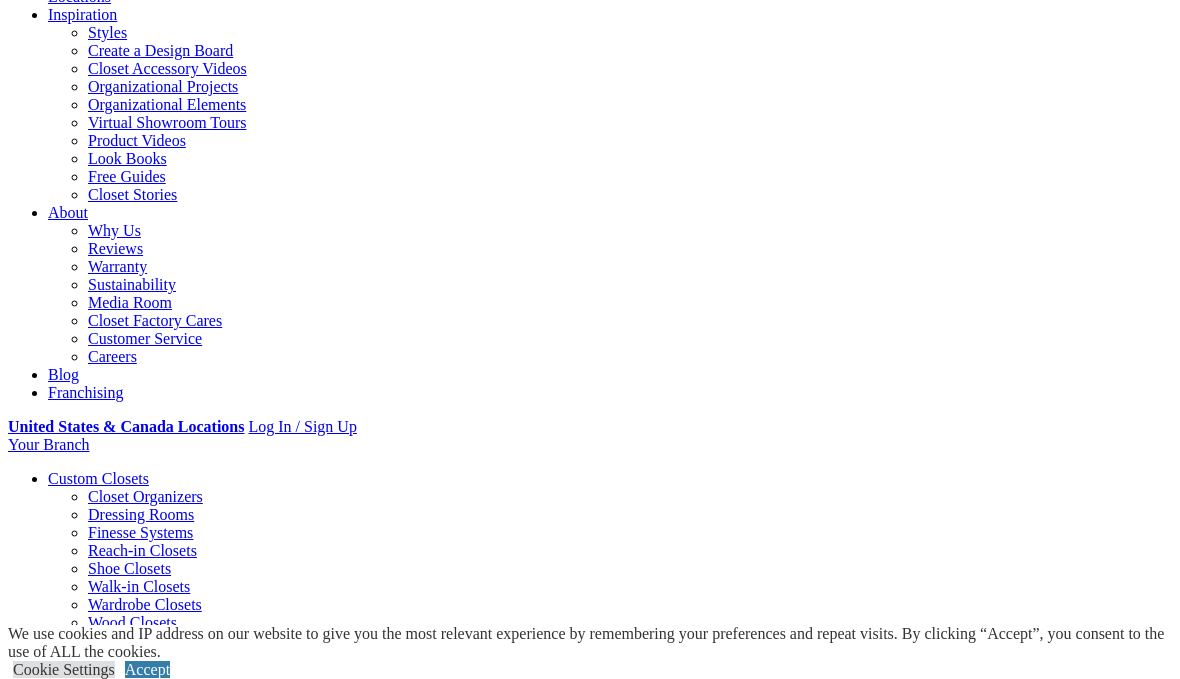 scroll, scrollTop: 400, scrollLeft: 0, axis: vertical 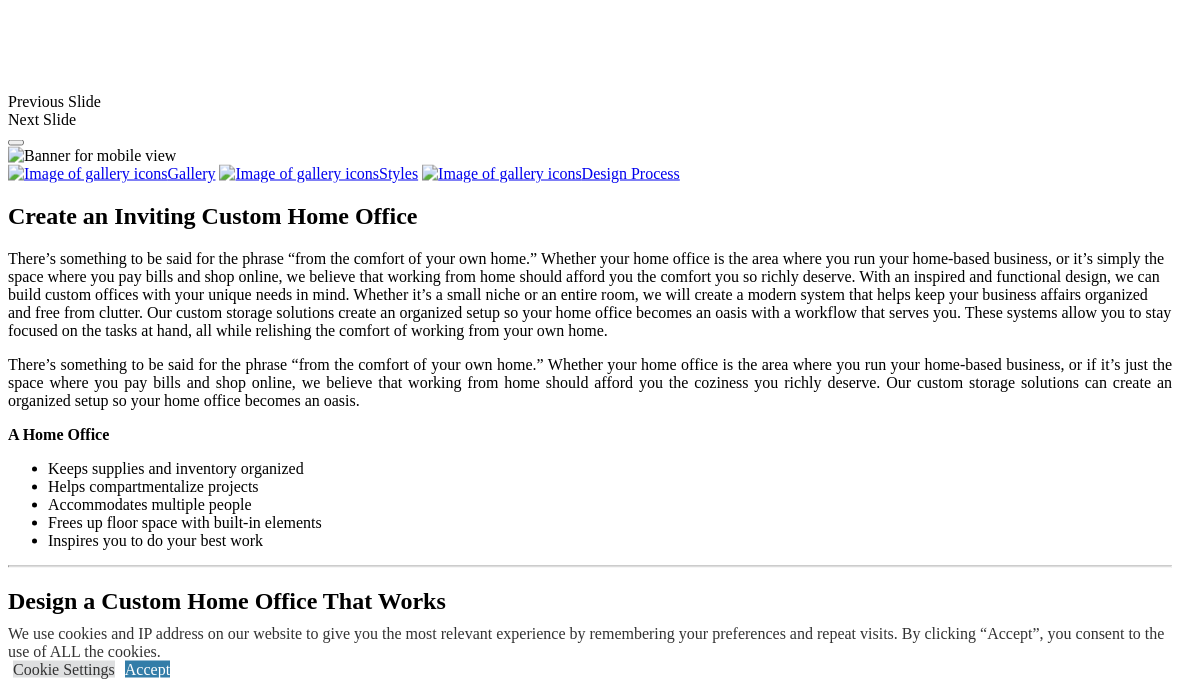 click at bounding box center (808, 1471) 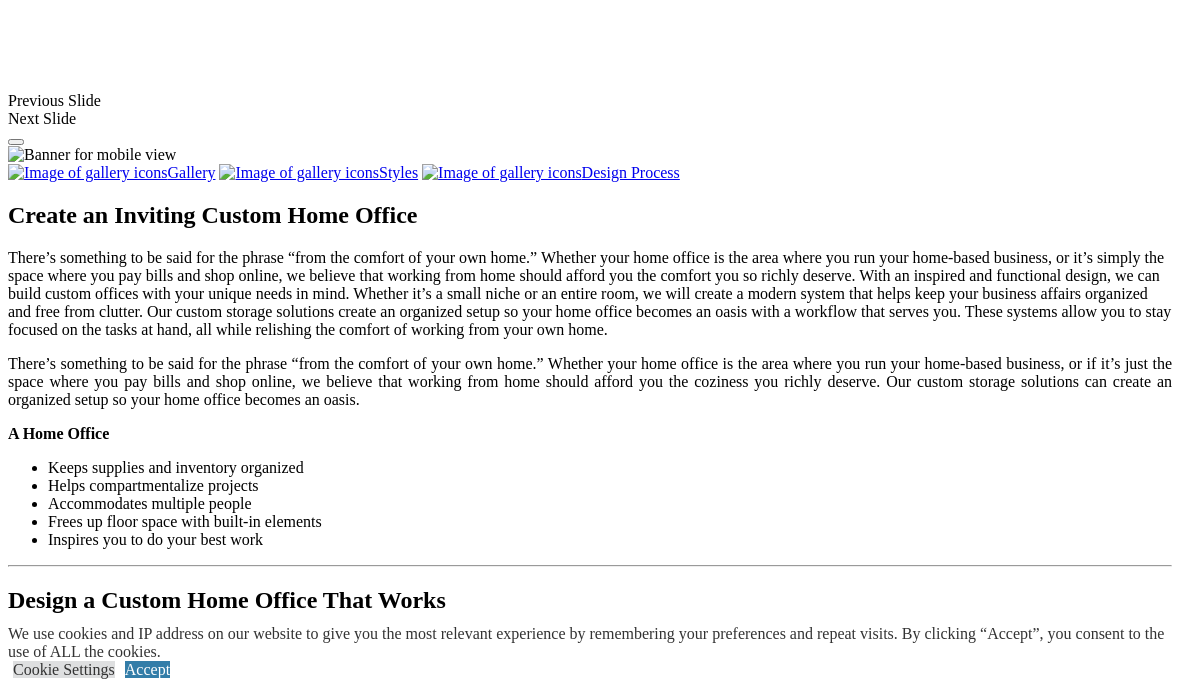 click at bounding box center [8, 36093] 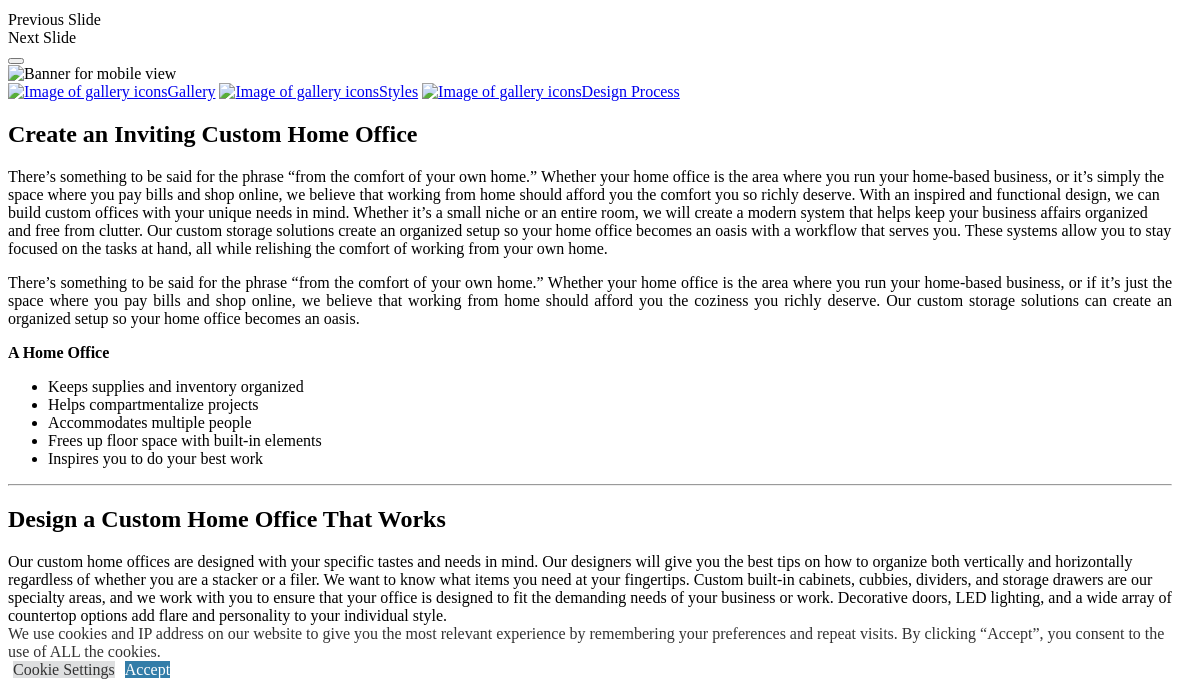 click on "Laundry Room" at bounding box center [96, -865] 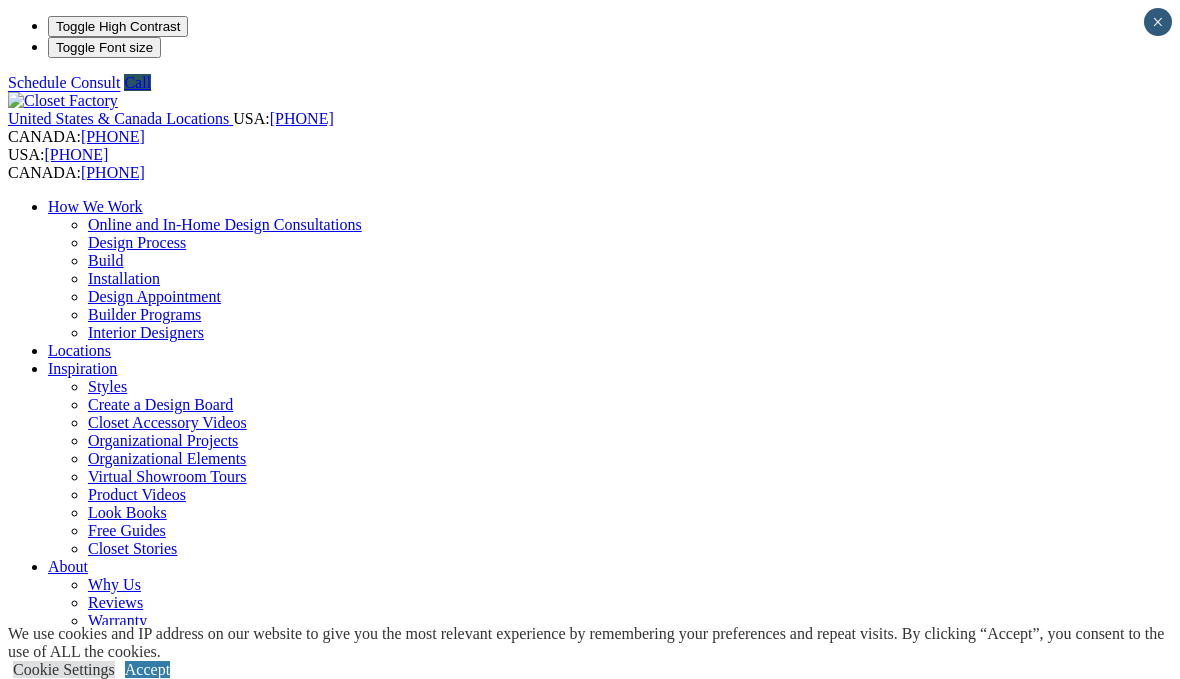 scroll, scrollTop: 0, scrollLeft: 0, axis: both 